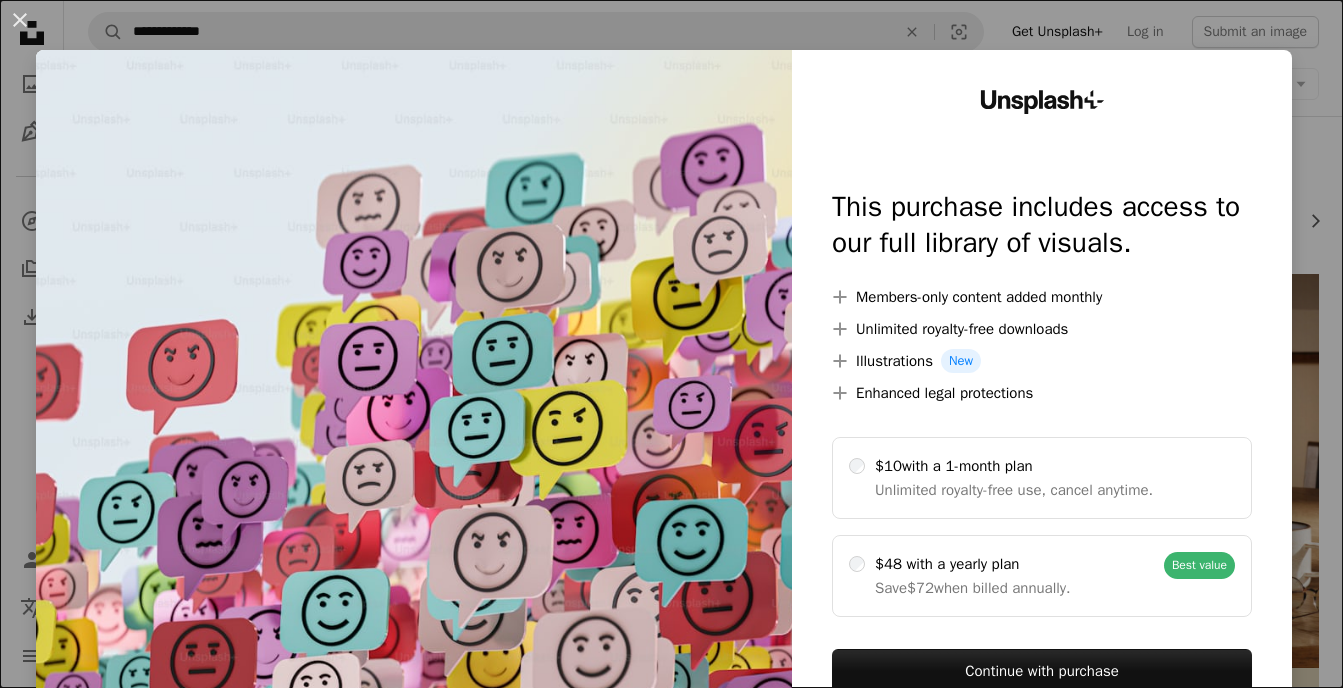 scroll, scrollTop: 73, scrollLeft: 0, axis: vertical 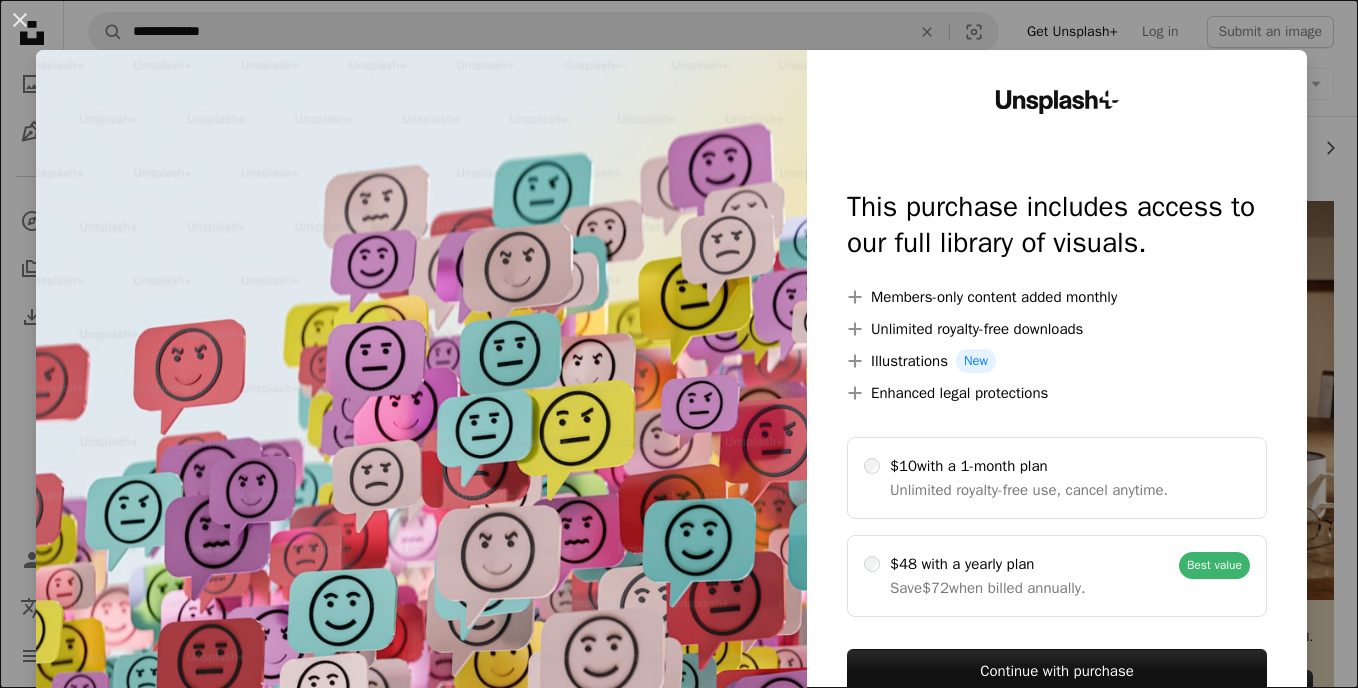 click on "An X shape Unsplash+ This purchase includes access to our full library of visuals. A plus sign Members-only content added monthly A plus sign Unlimited royalty-free downloads A plus sign Illustrations  New A plus sign Enhanced legal protections $10  with a 1-month plan Unlimited royalty-free use, cancel anytime. $48   with a yearly plan Save  $72  when billed annually. Best value Continue with purchase Taxes where applicable. Renews automatically. Cancel anytime." at bounding box center (679, 344) 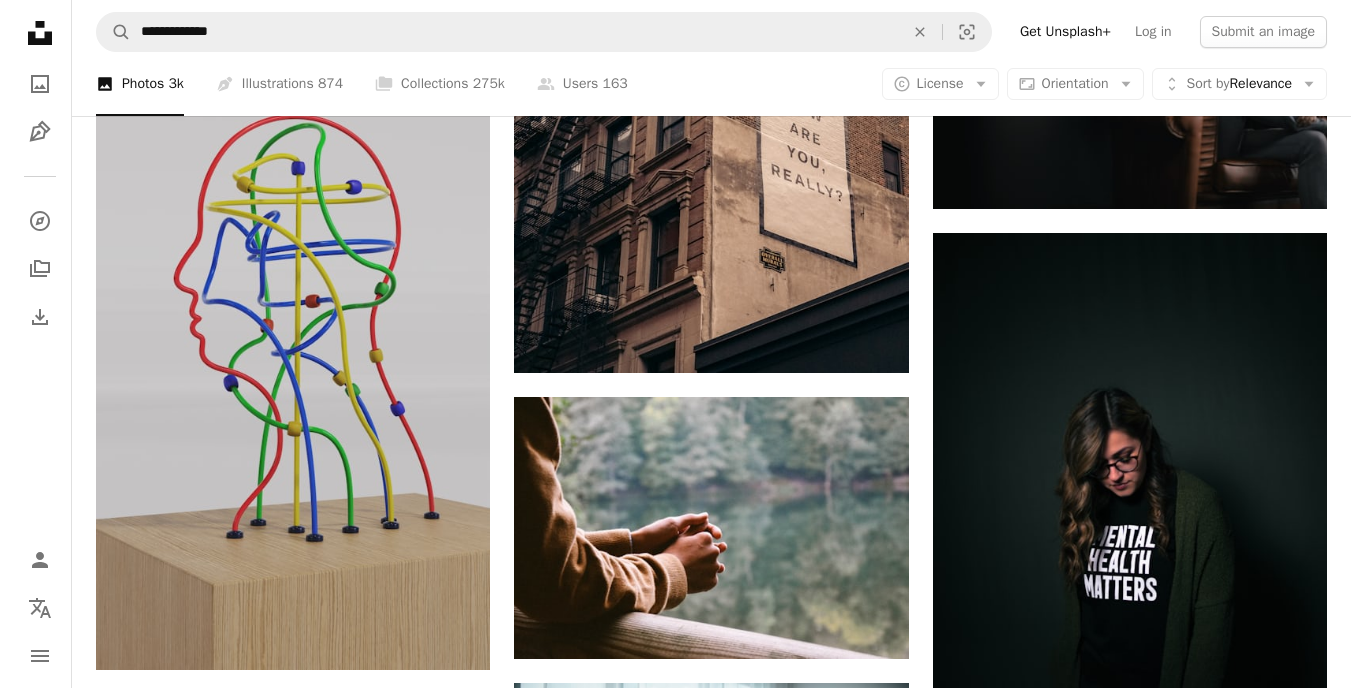 scroll, scrollTop: 1436, scrollLeft: 0, axis: vertical 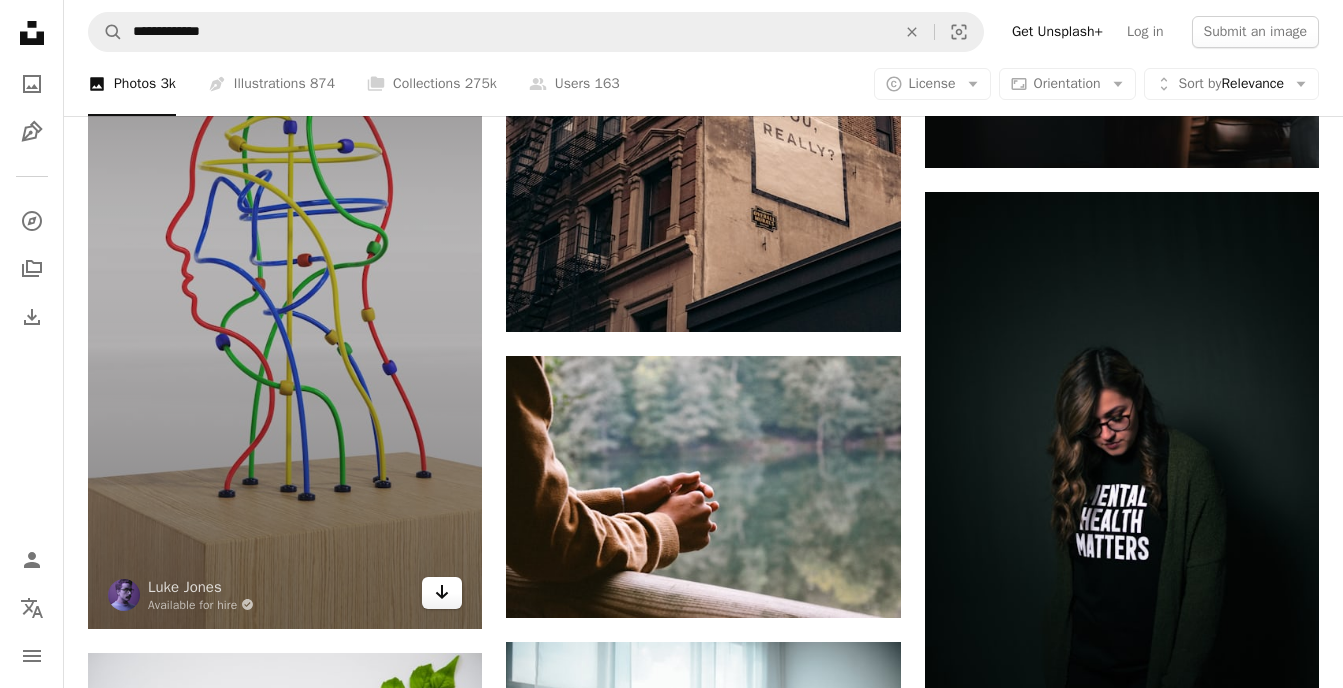 click on "Arrow pointing down" 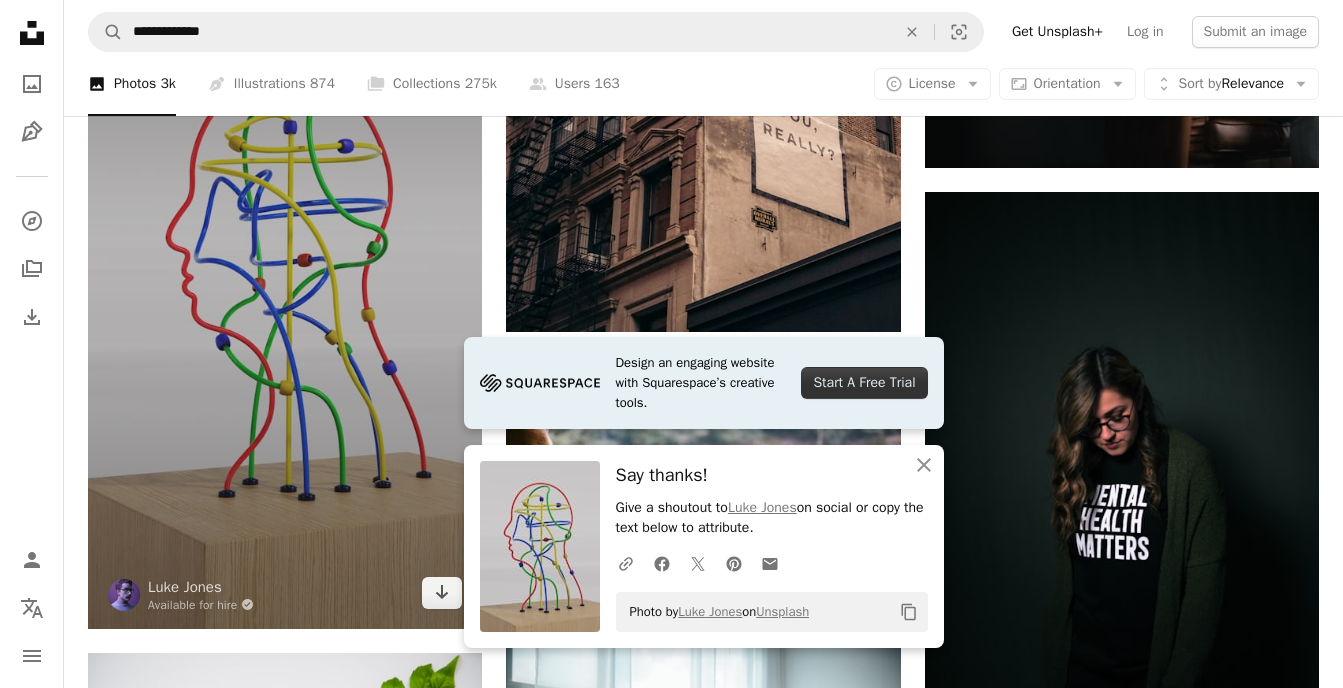 click at bounding box center [285, 278] 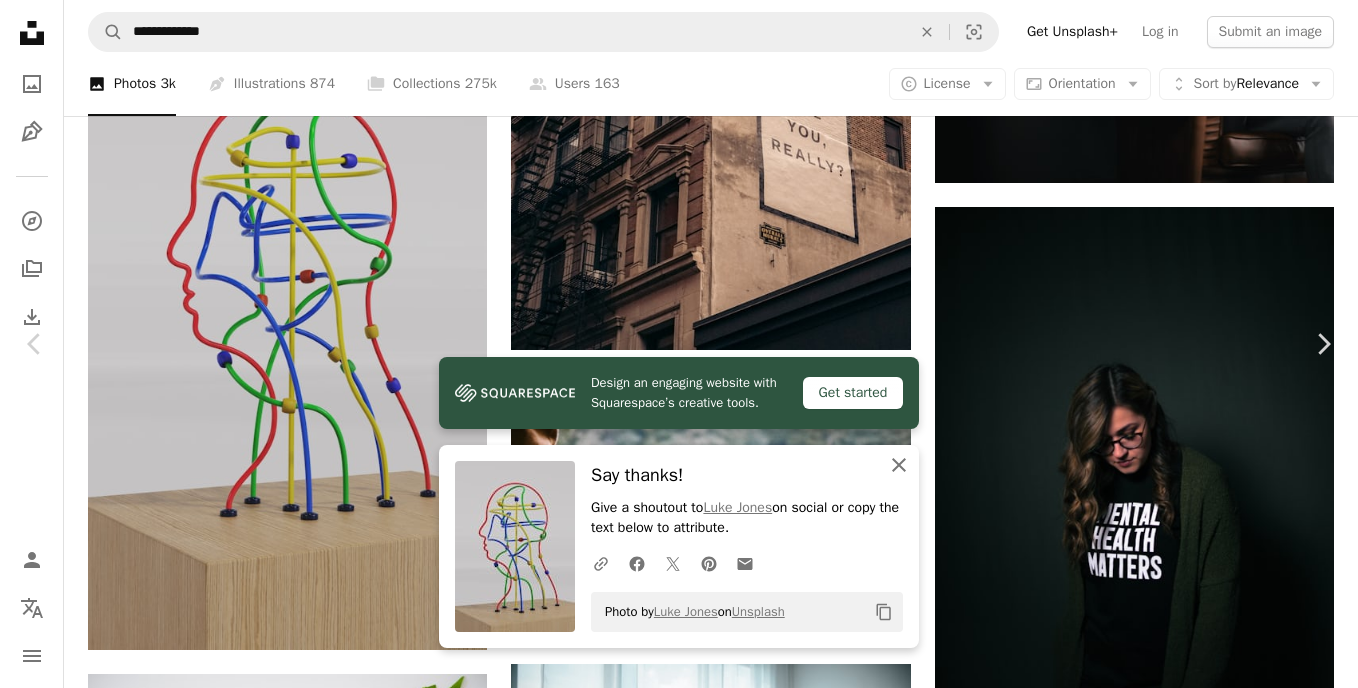 click on "An X shape" 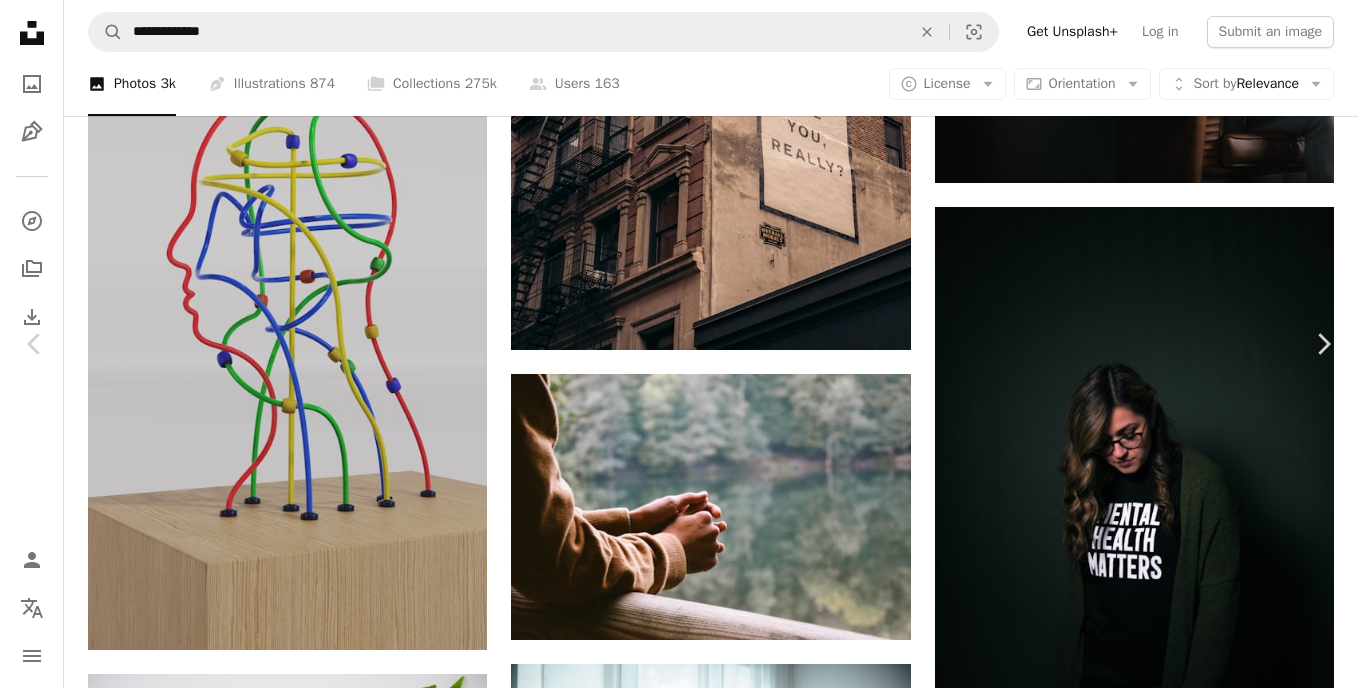 click on "Chevron down" 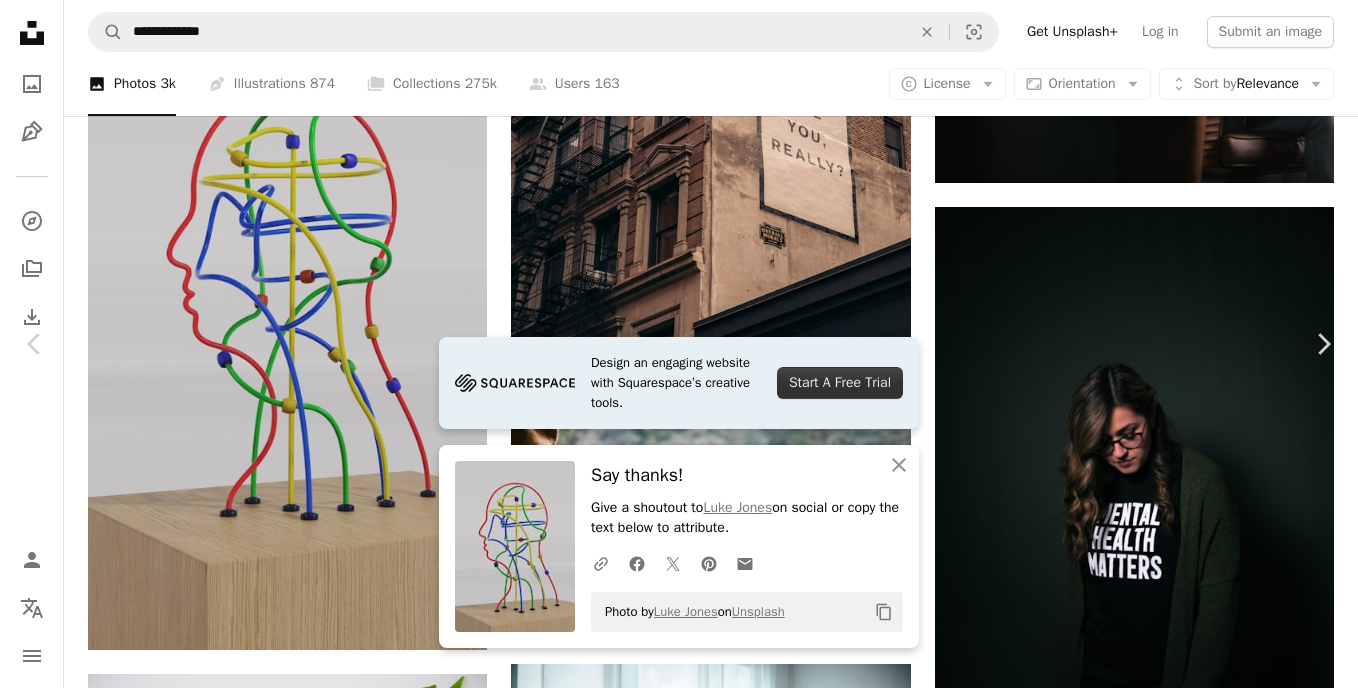 click 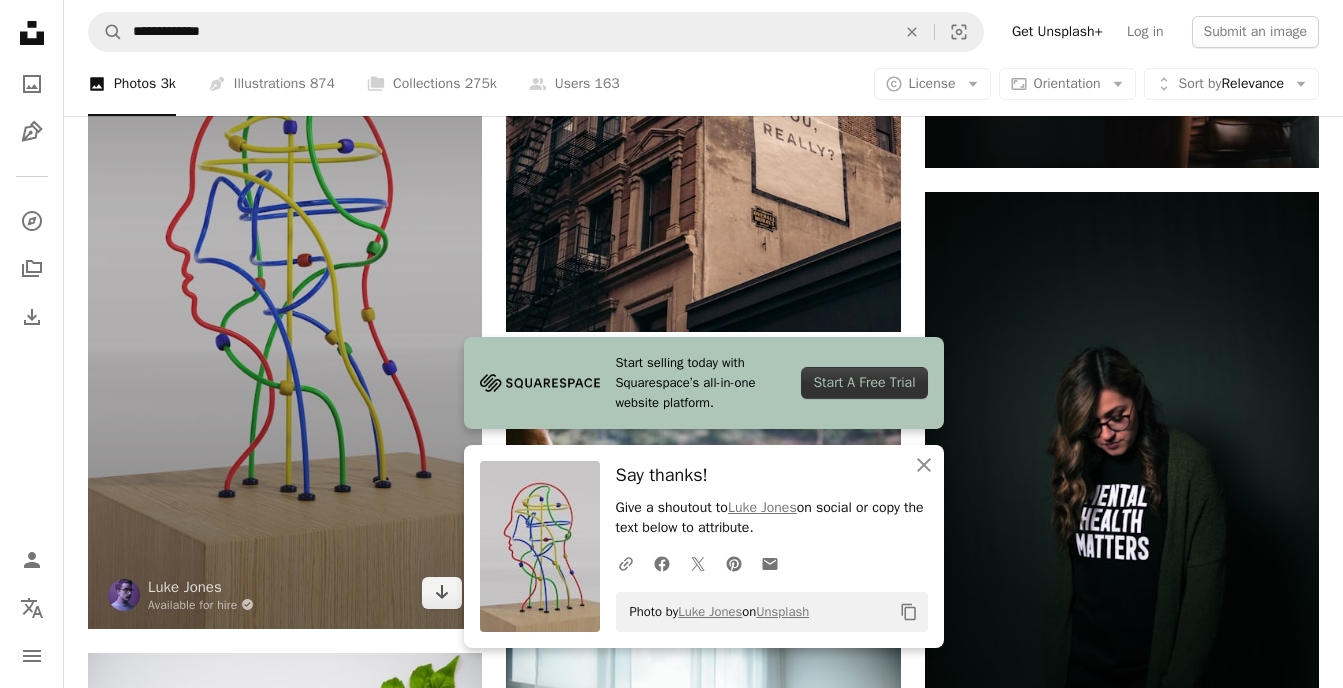 click at bounding box center [285, 278] 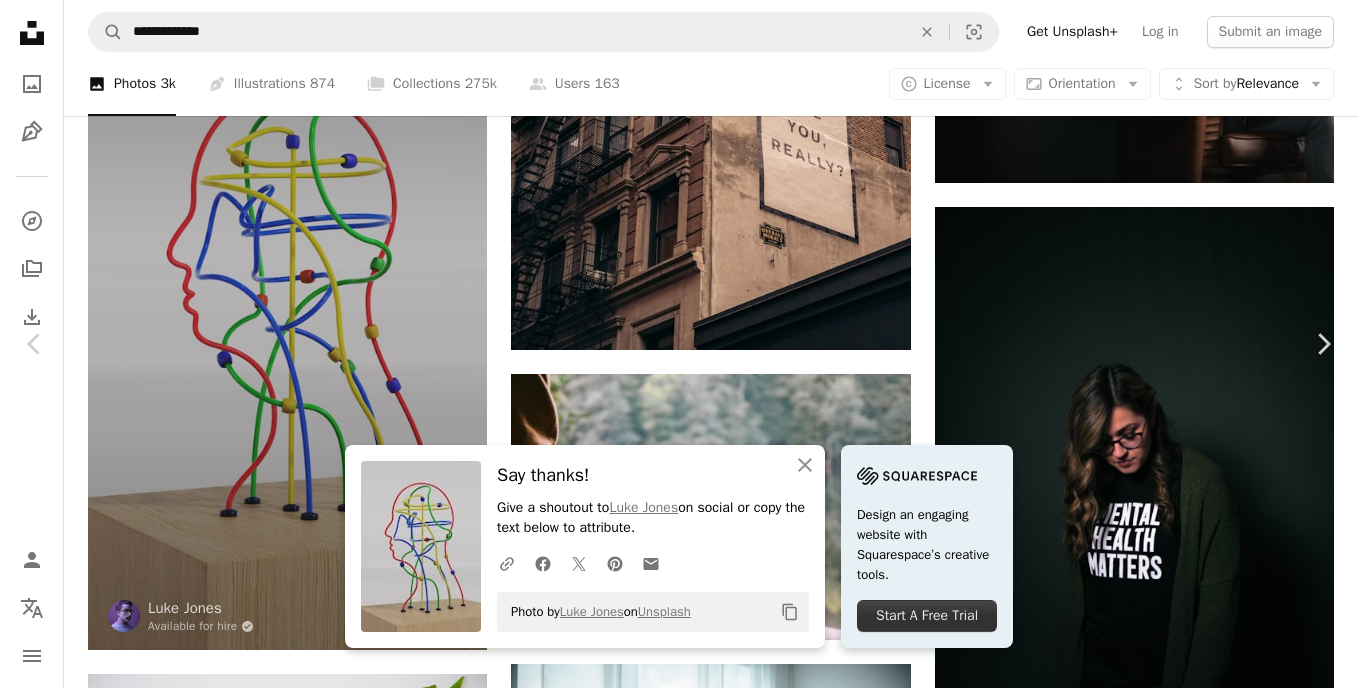 scroll, scrollTop: 944, scrollLeft: 0, axis: vertical 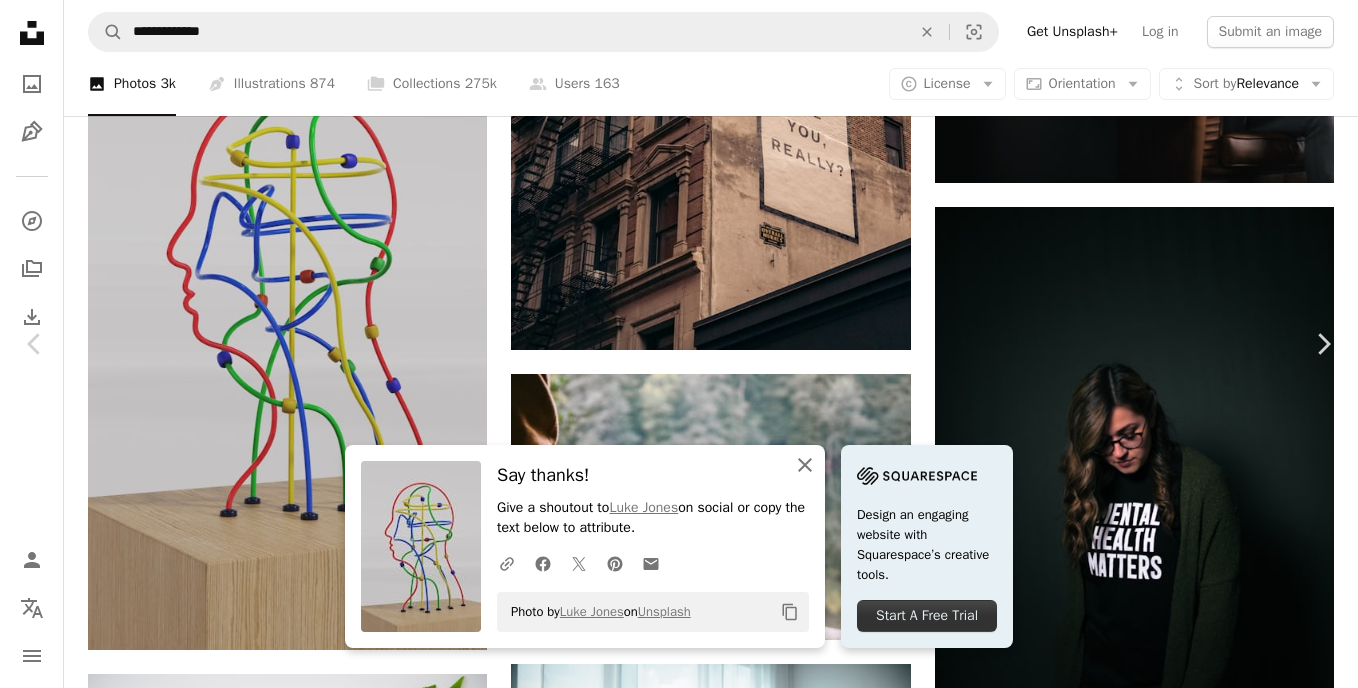 click on "An X shape" 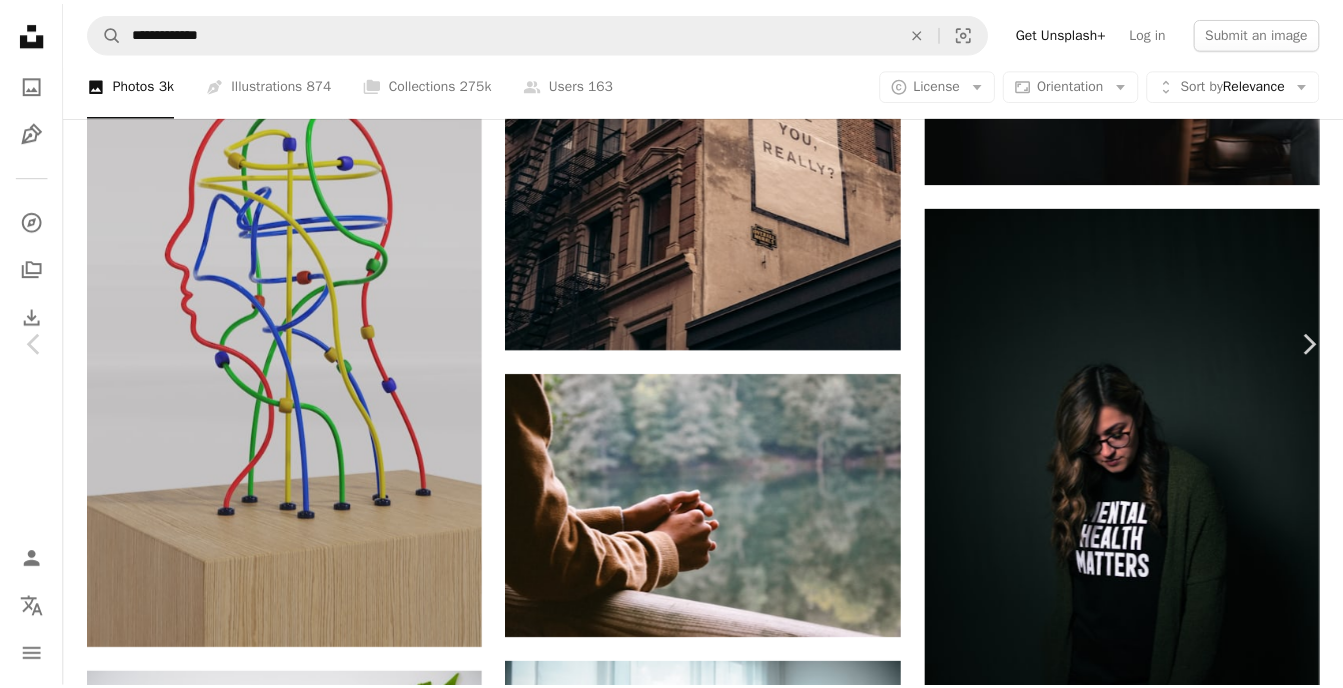 scroll, scrollTop: 21174, scrollLeft: 0, axis: vertical 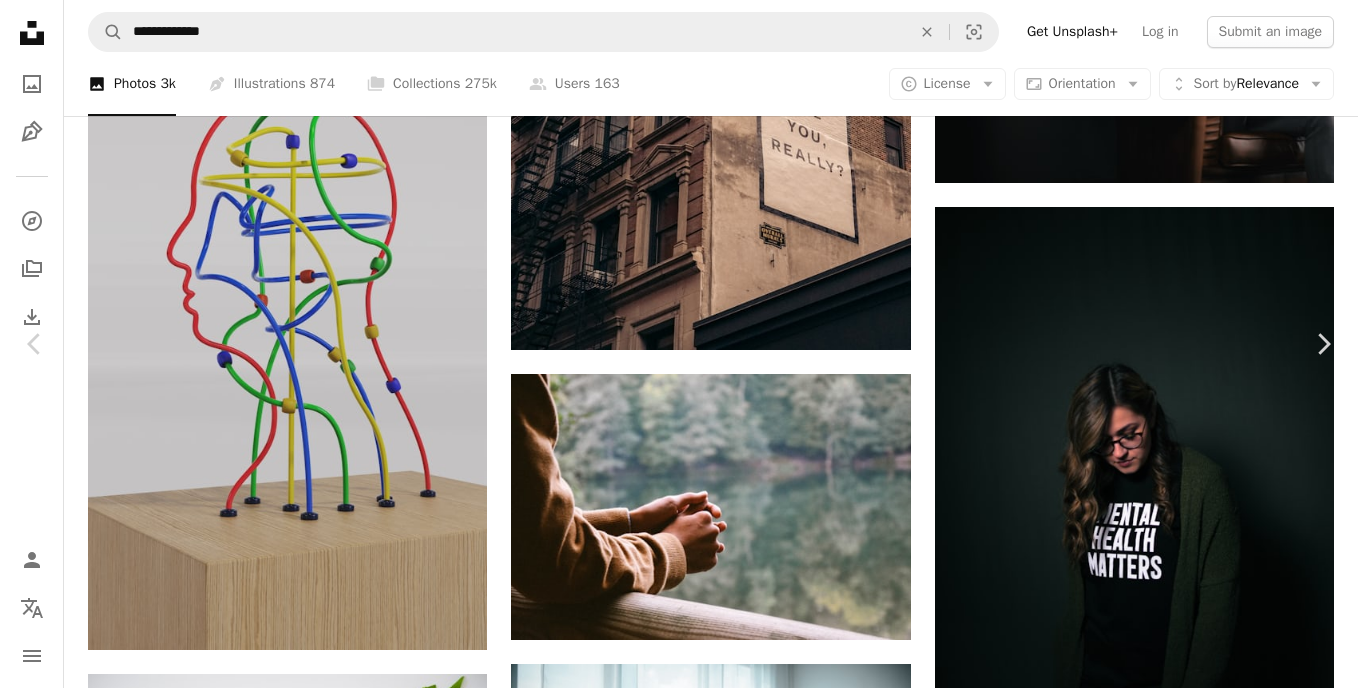 click on "An X shape" at bounding box center (20, 20) 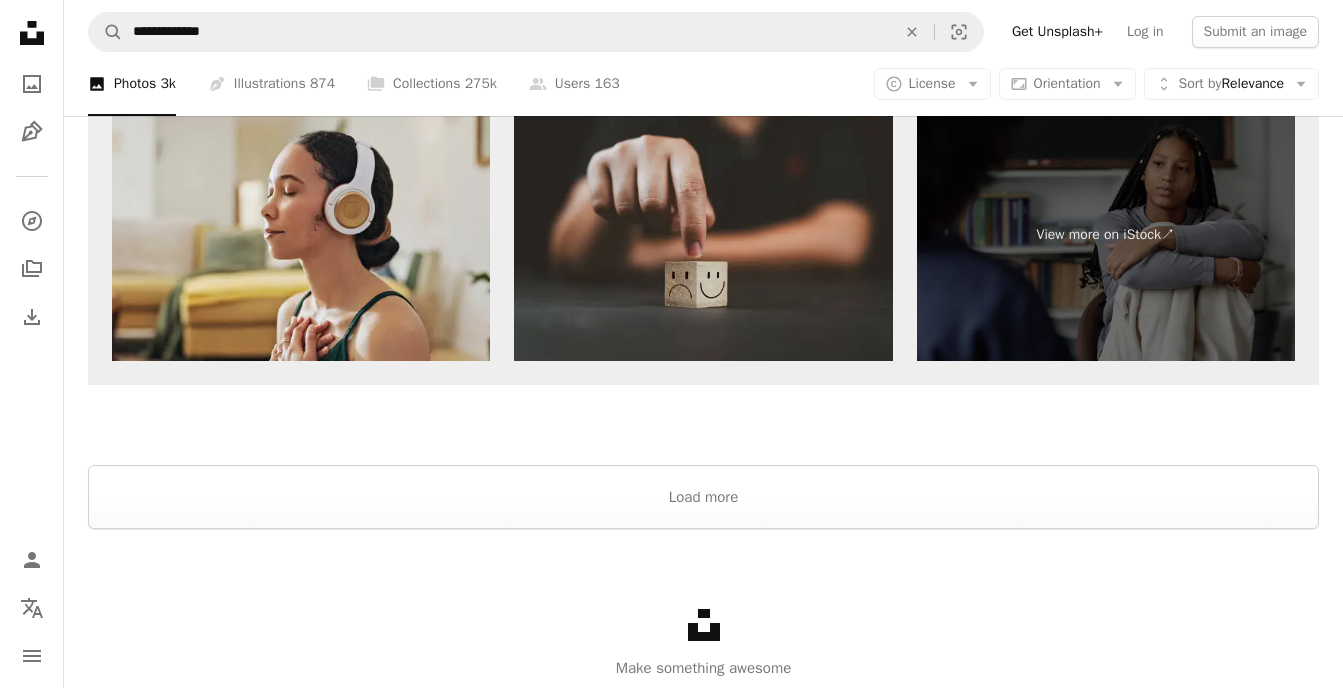 scroll, scrollTop: 3757, scrollLeft: 0, axis: vertical 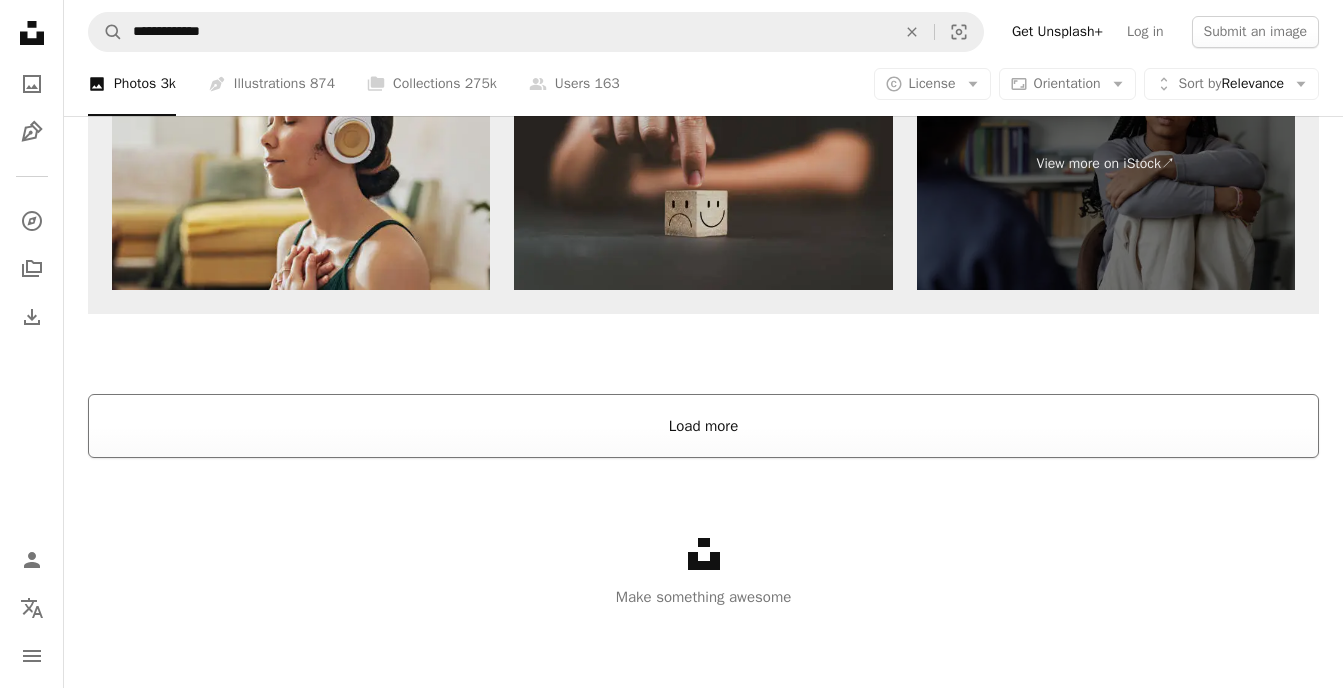 click on "Load more" at bounding box center [703, 426] 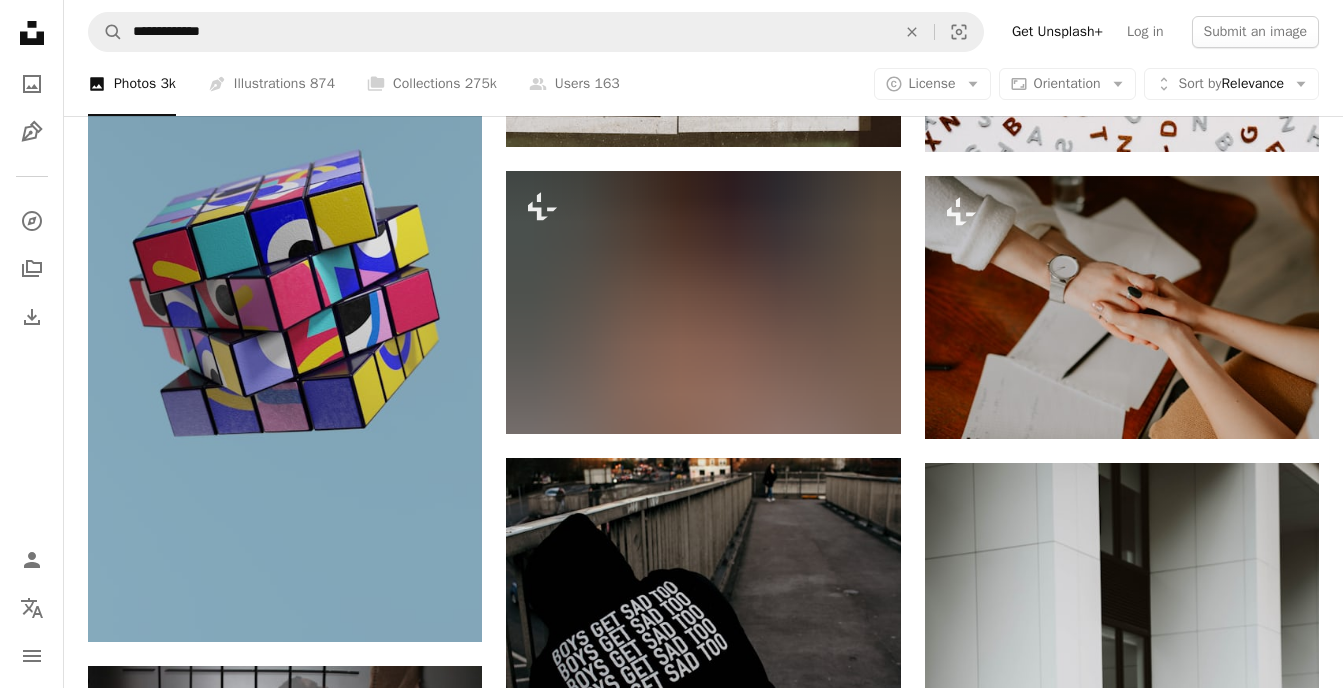 scroll, scrollTop: 6857, scrollLeft: 0, axis: vertical 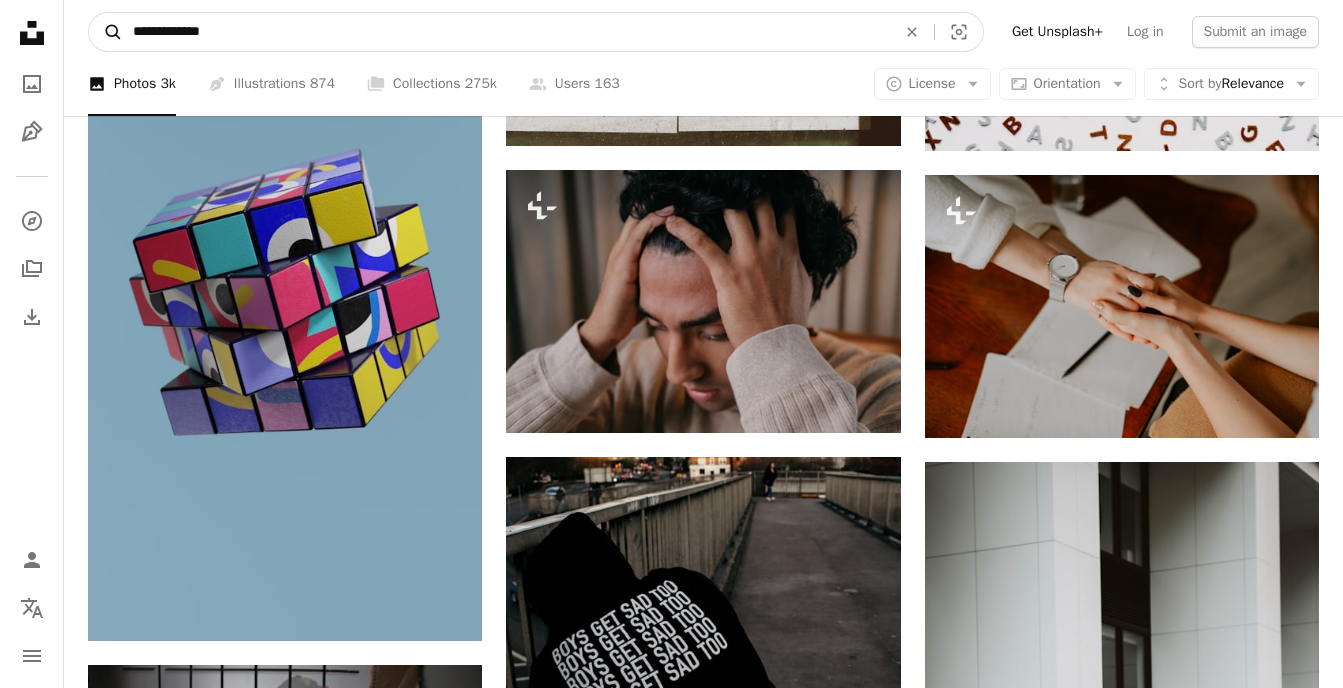 drag, startPoint x: 338, startPoint y: 33, endPoint x: 121, endPoint y: 31, distance: 217.00922 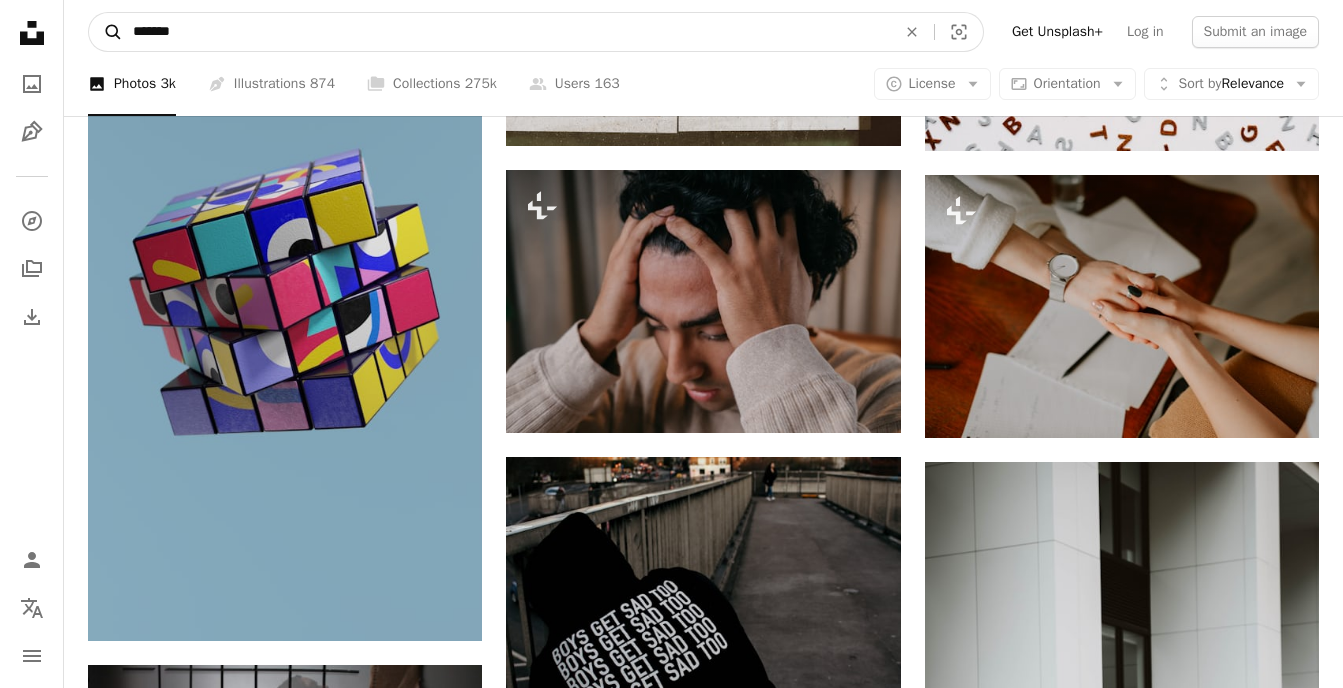 type on "*******" 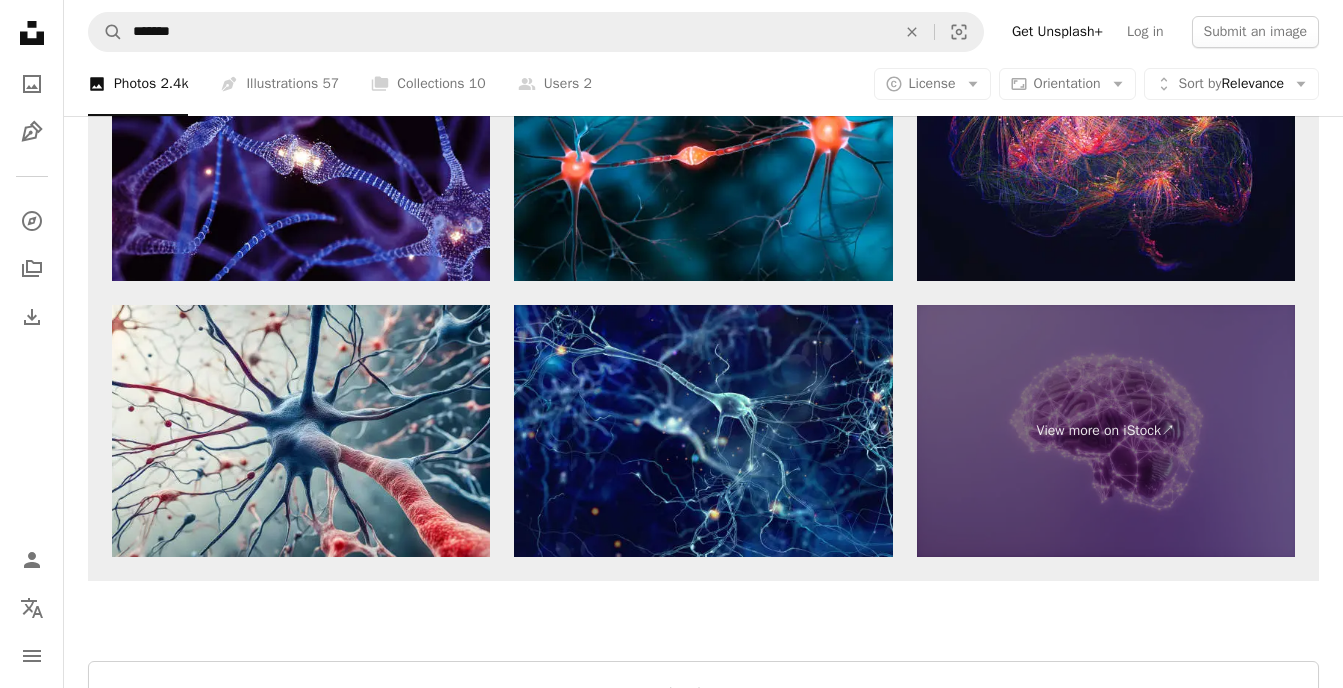 scroll, scrollTop: 3251, scrollLeft: 0, axis: vertical 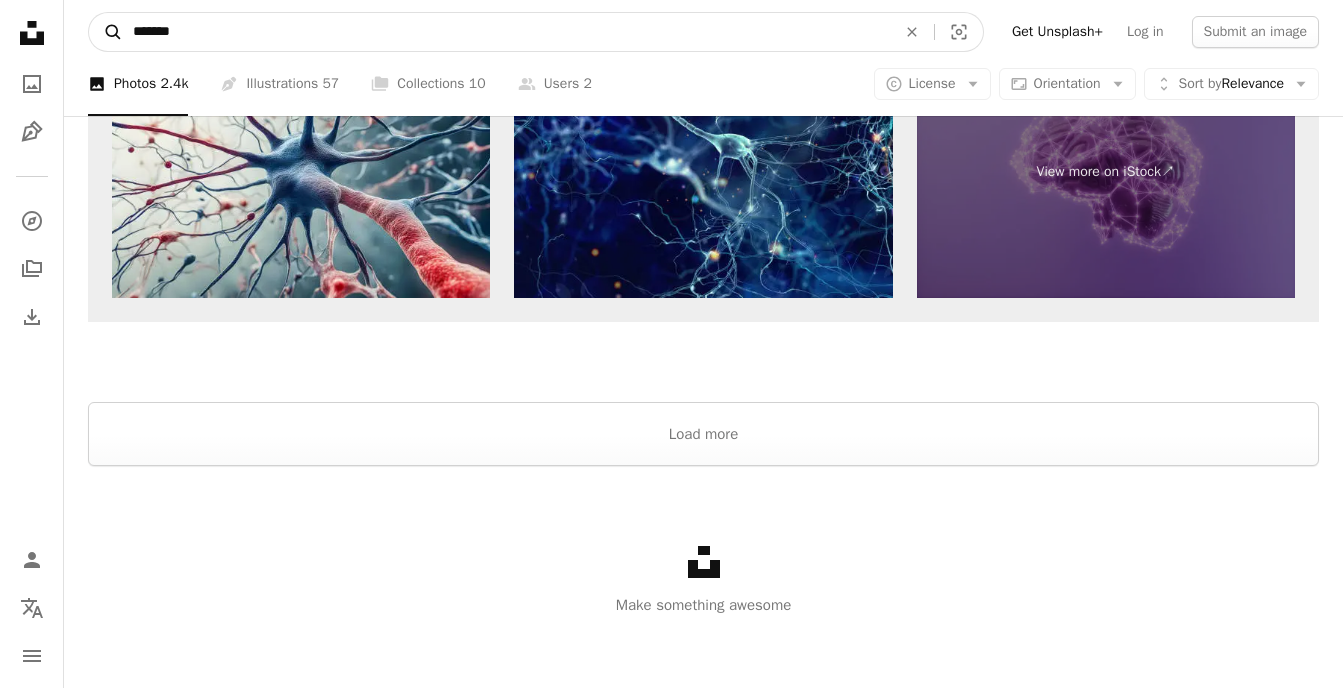 drag, startPoint x: 259, startPoint y: 30, endPoint x: 105, endPoint y: 24, distance: 154.11684 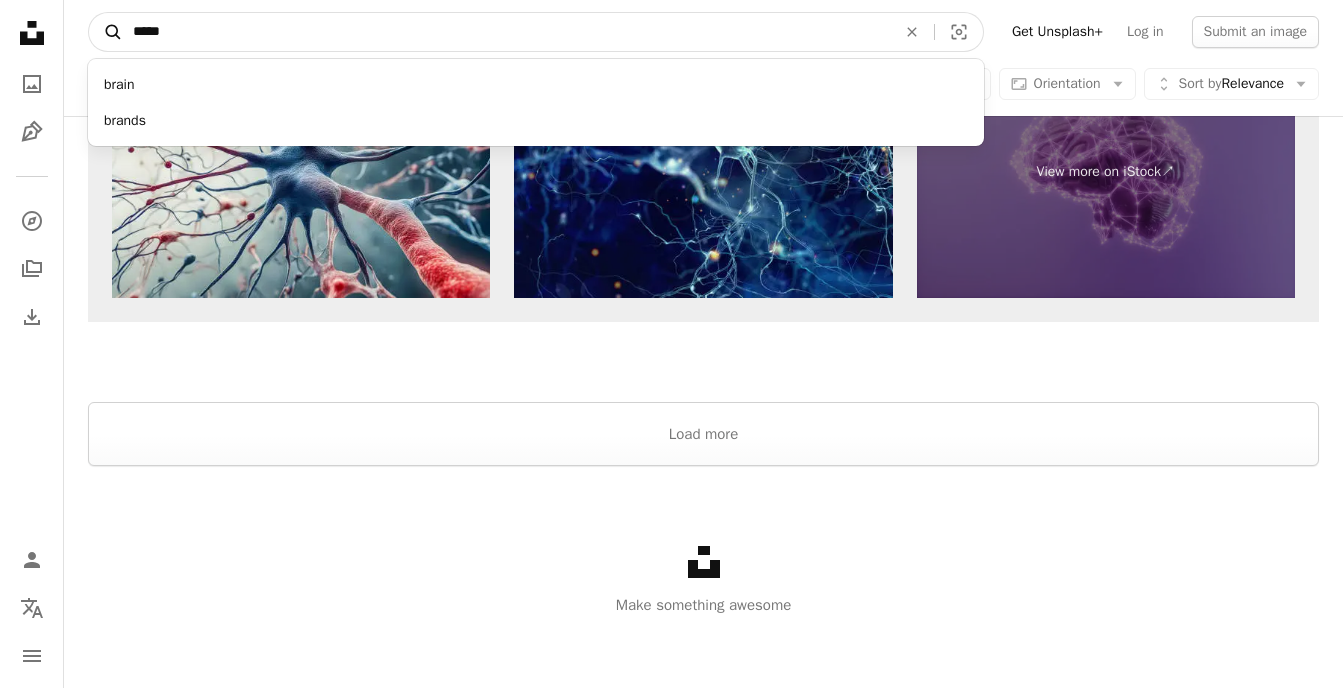 type on "*****" 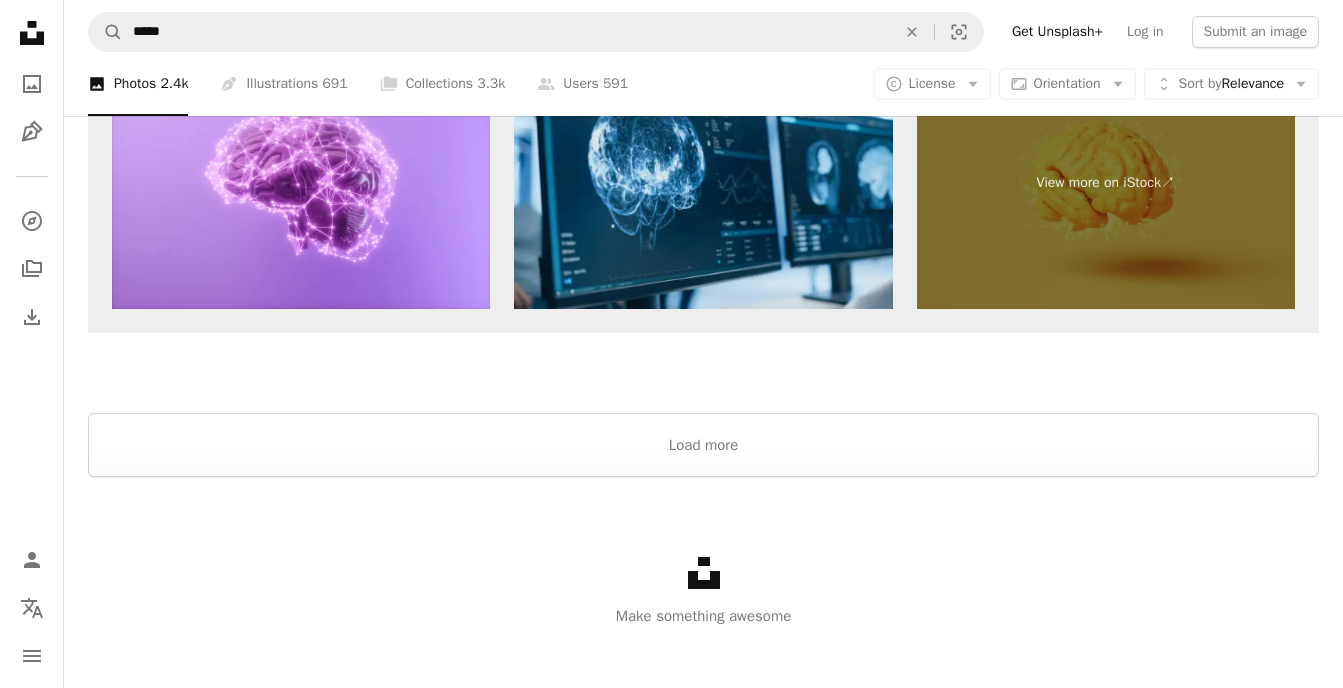 scroll, scrollTop: 3822, scrollLeft: 0, axis: vertical 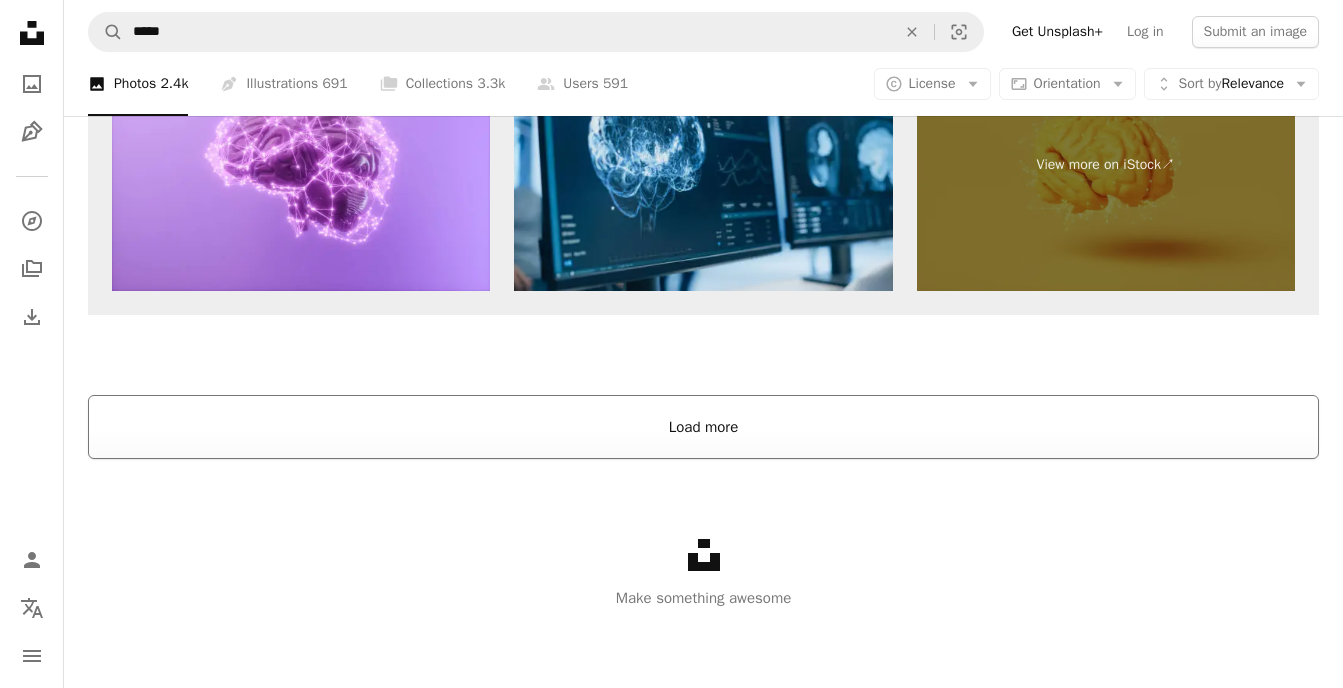 click on "Load more" at bounding box center (703, 427) 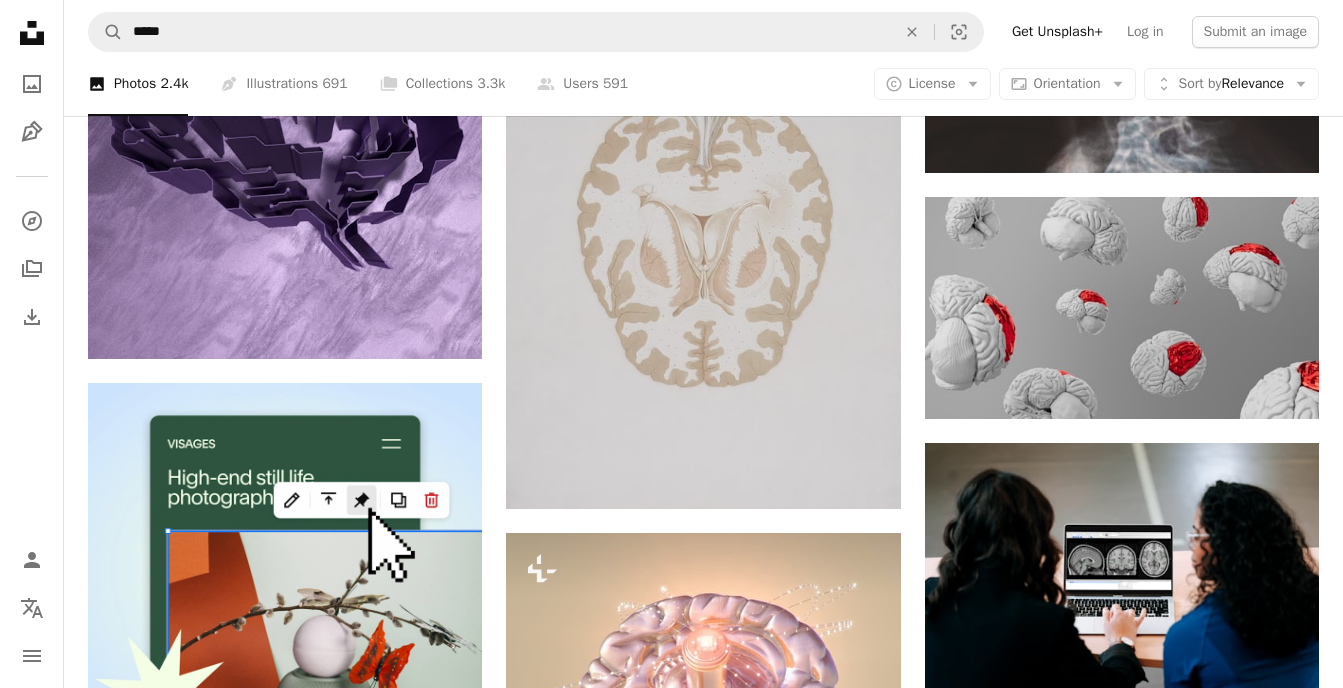 scroll, scrollTop: 4402, scrollLeft: 0, axis: vertical 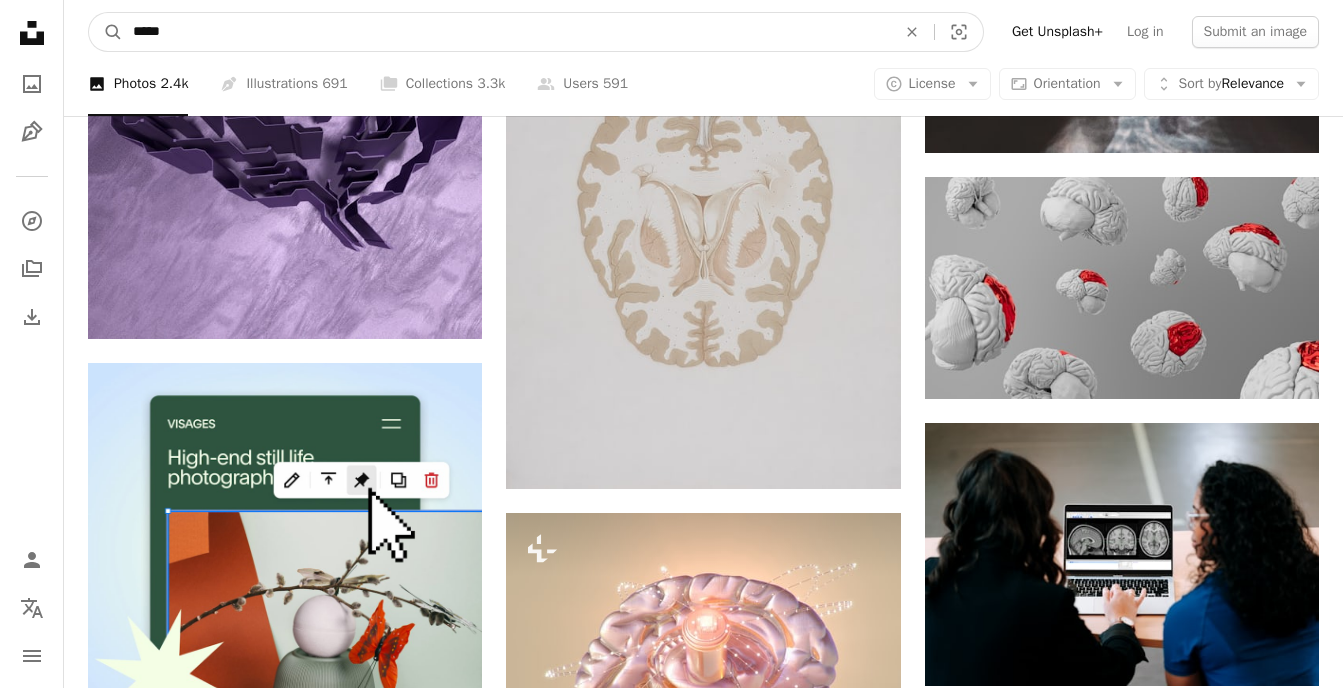 click on "*****" at bounding box center (506, 32) 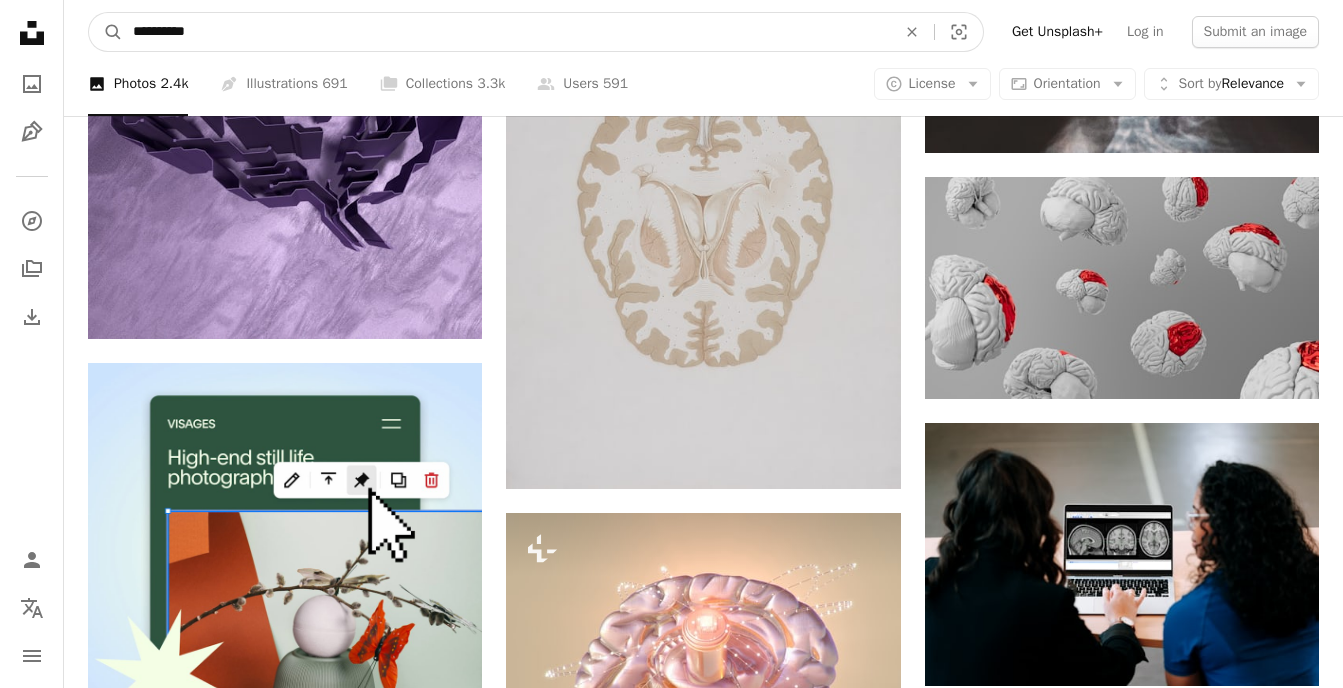 type on "**********" 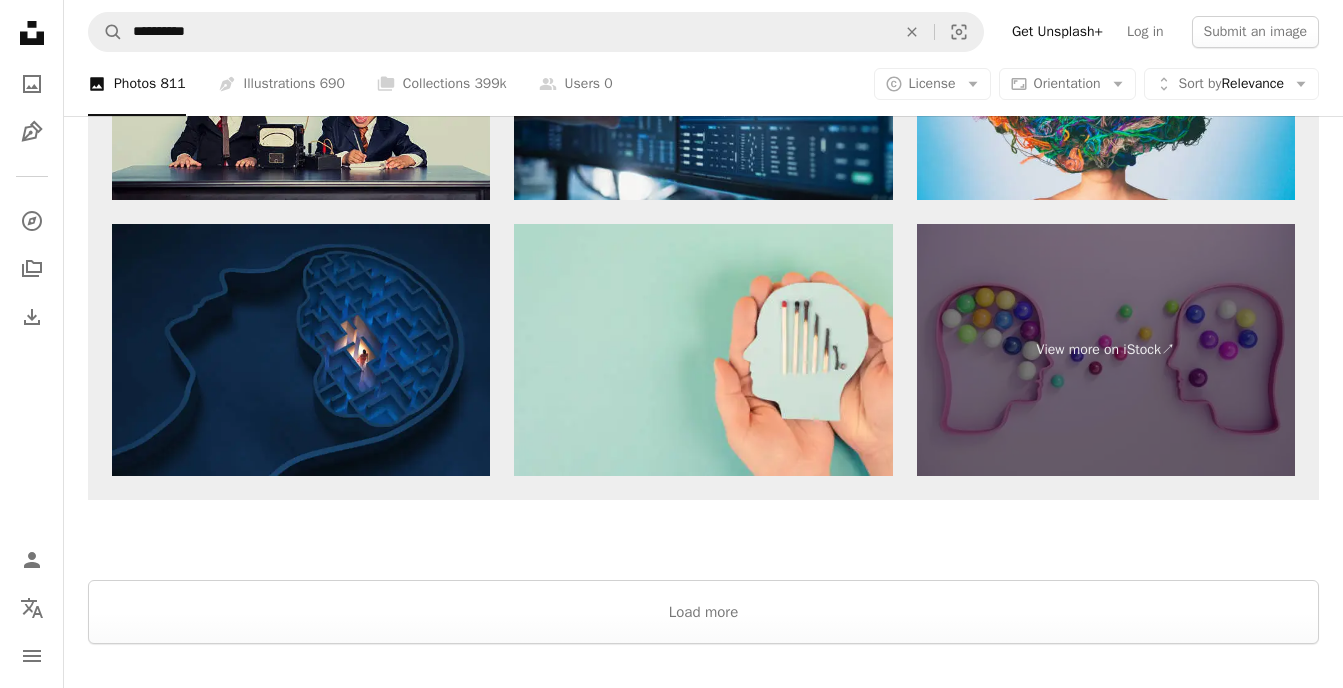 scroll, scrollTop: 3242, scrollLeft: 0, axis: vertical 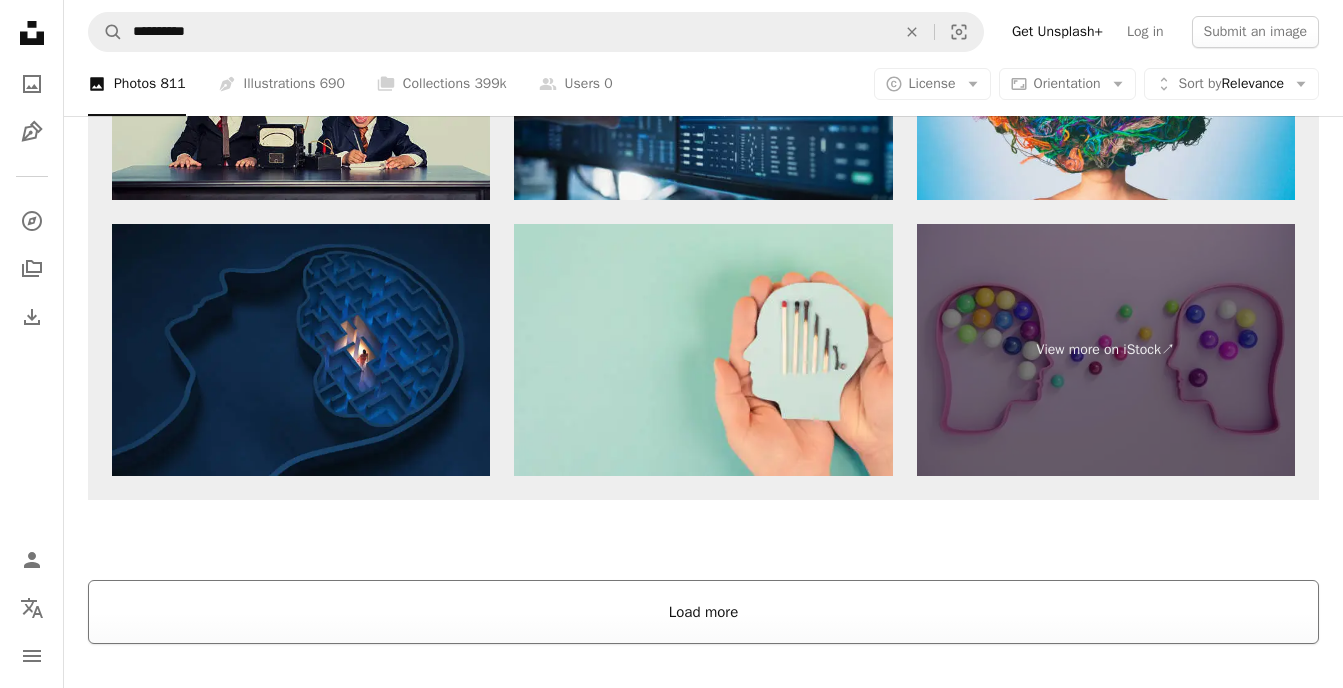 click on "Load more" at bounding box center (703, 612) 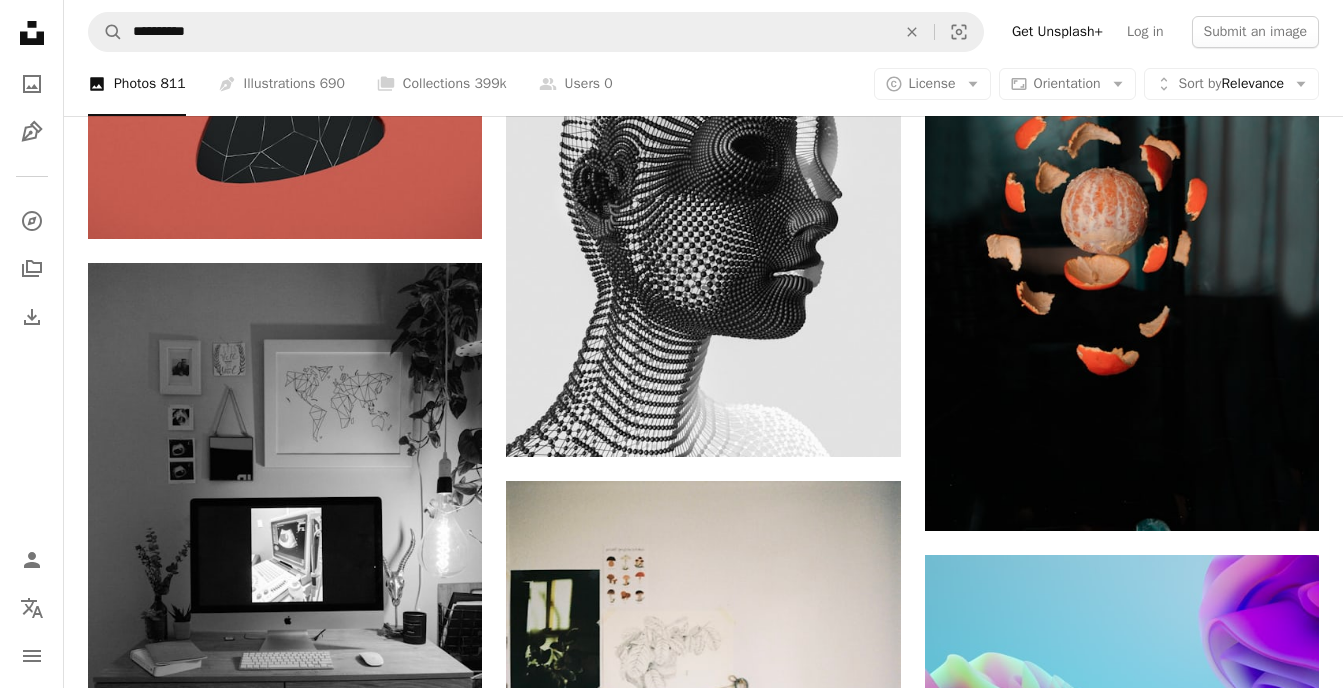 scroll, scrollTop: 9935, scrollLeft: 0, axis: vertical 